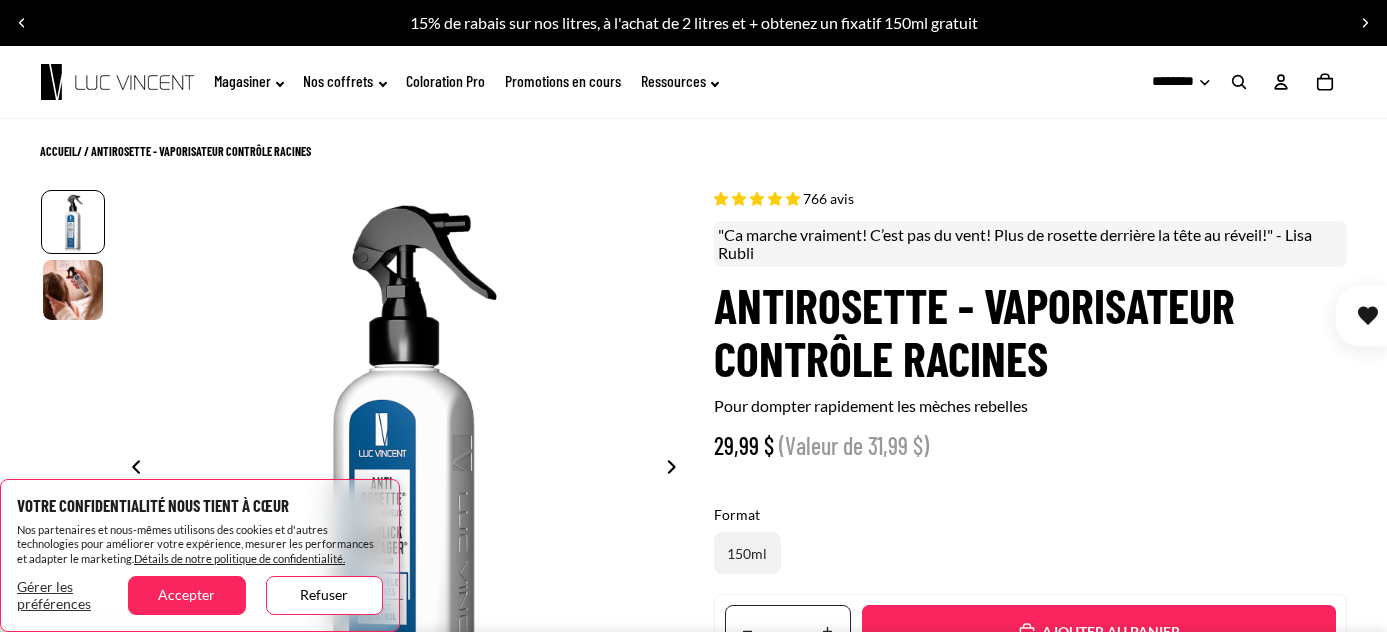 scroll, scrollTop: 0, scrollLeft: 0, axis: both 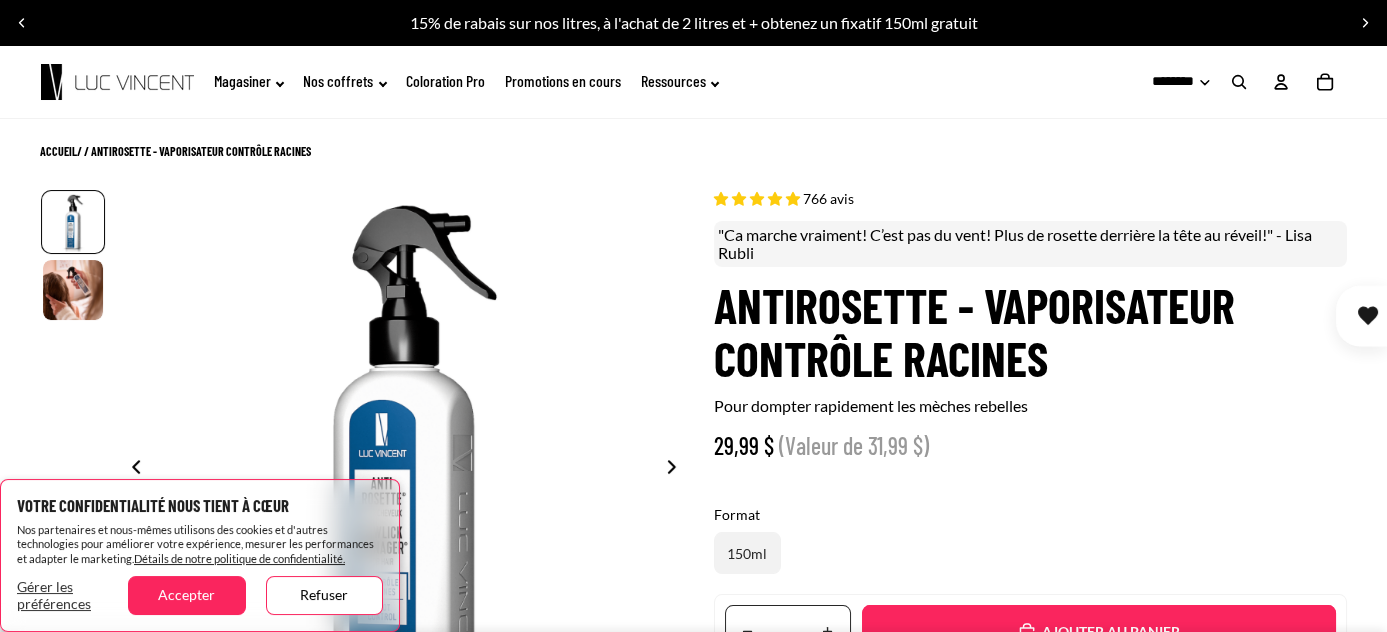 select on "**********" 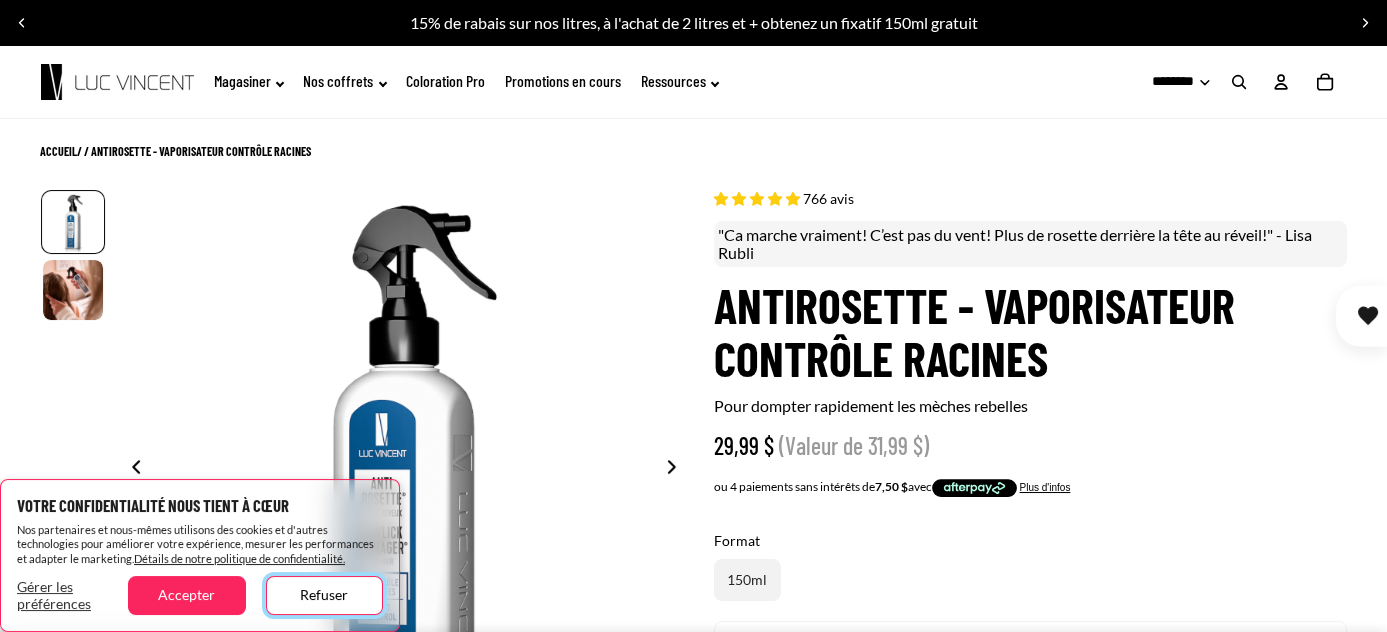 click on "Refuser" at bounding box center (324, 595) 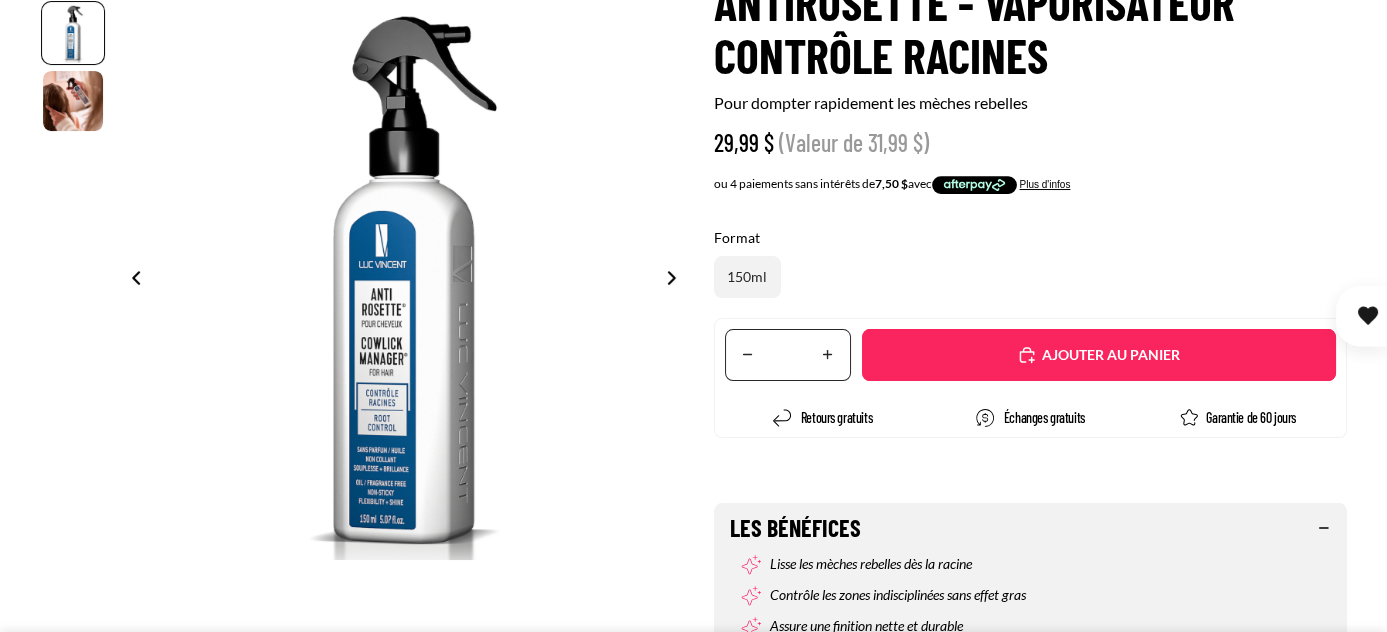 scroll, scrollTop: 336, scrollLeft: 0, axis: vertical 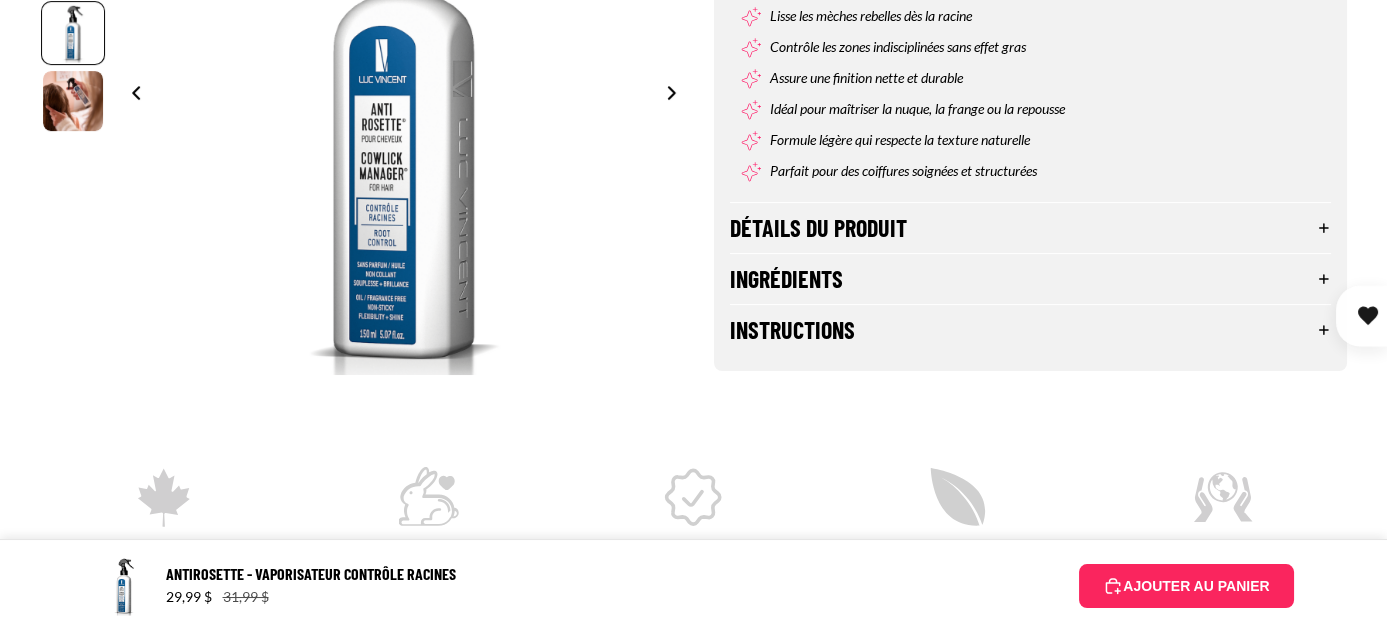 click on "Détails du produit" at bounding box center [1031, 228] 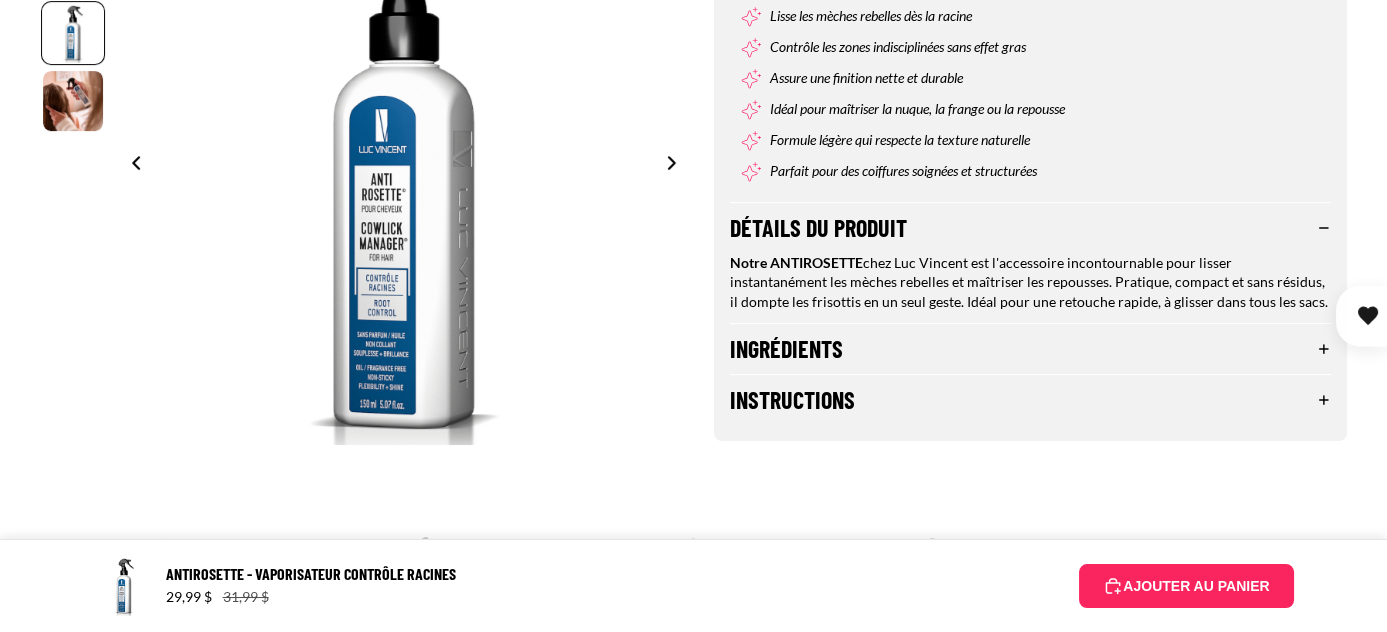click 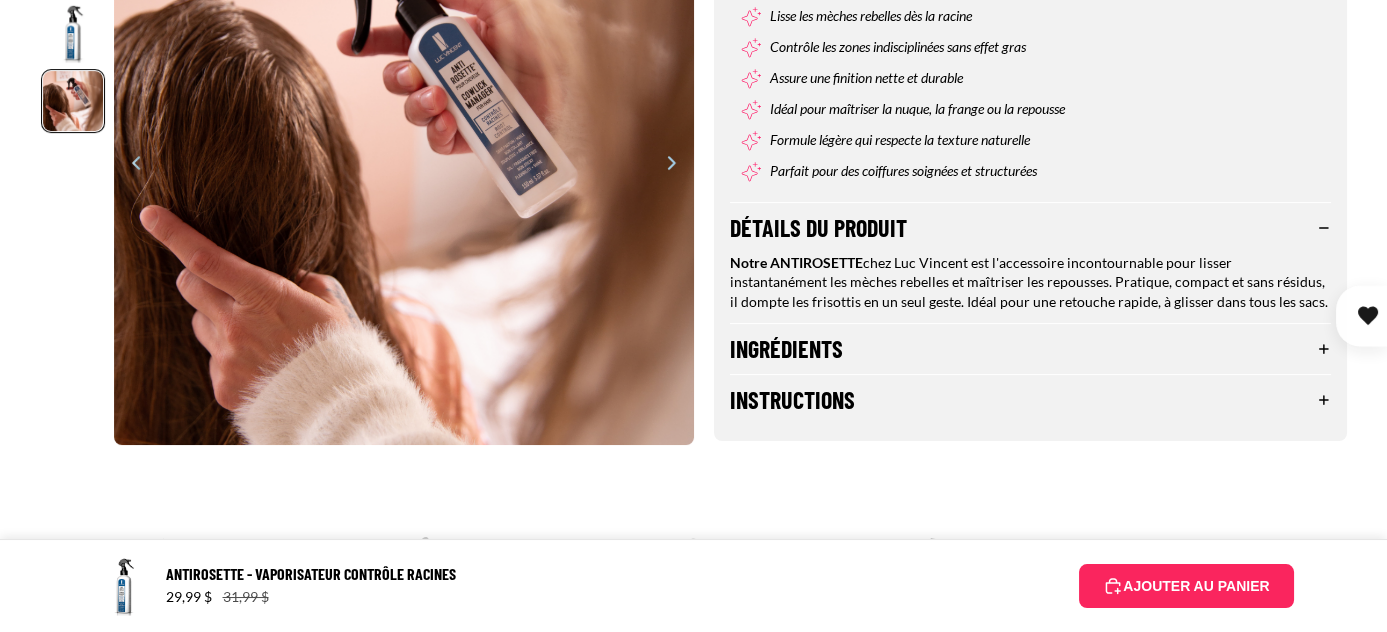 scroll, scrollTop: 0, scrollLeft: 580, axis: horizontal 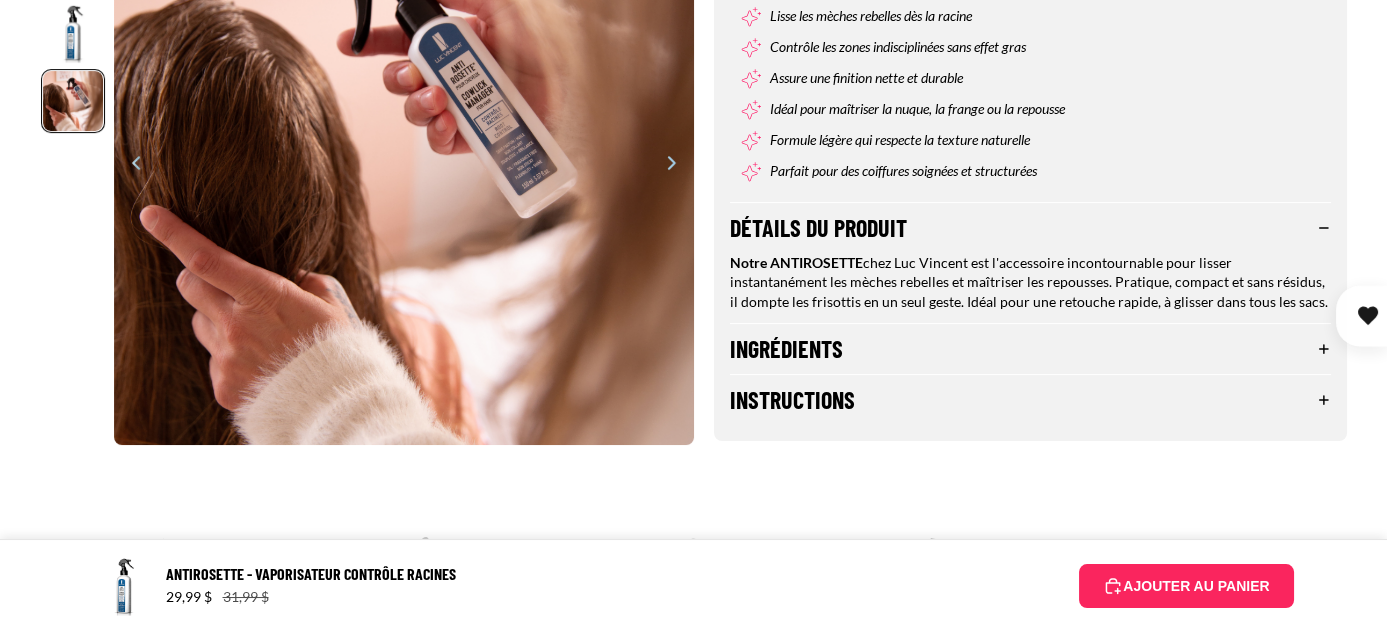 drag, startPoint x: 339, startPoint y: 228, endPoint x: 357, endPoint y: 148, distance: 82 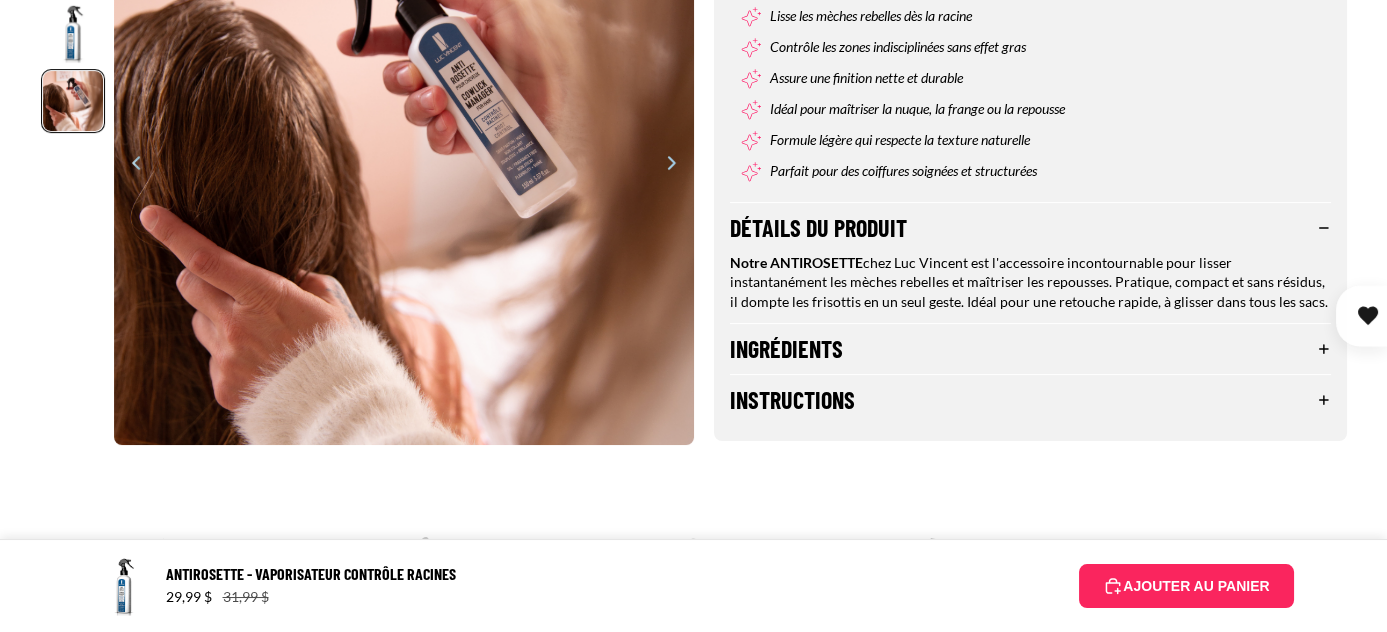 drag, startPoint x: 357, startPoint y: 148, endPoint x: 664, endPoint y: 155, distance: 307.0798 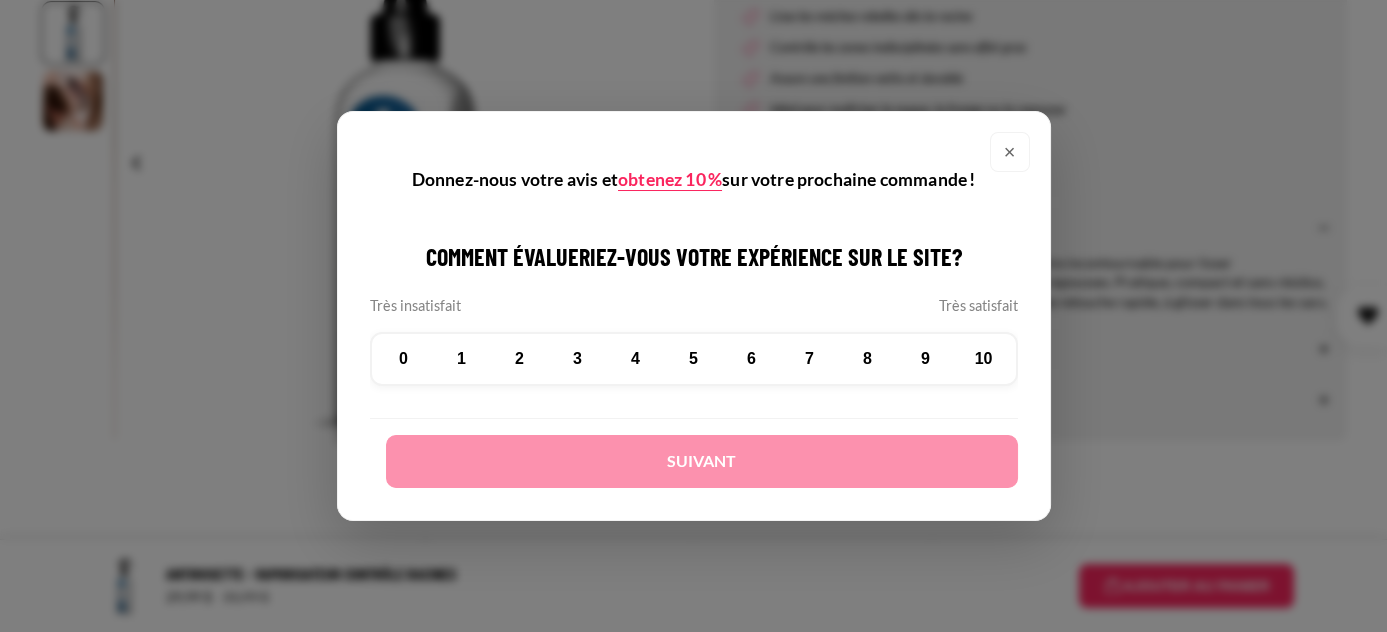 scroll, scrollTop: 0, scrollLeft: 0, axis: both 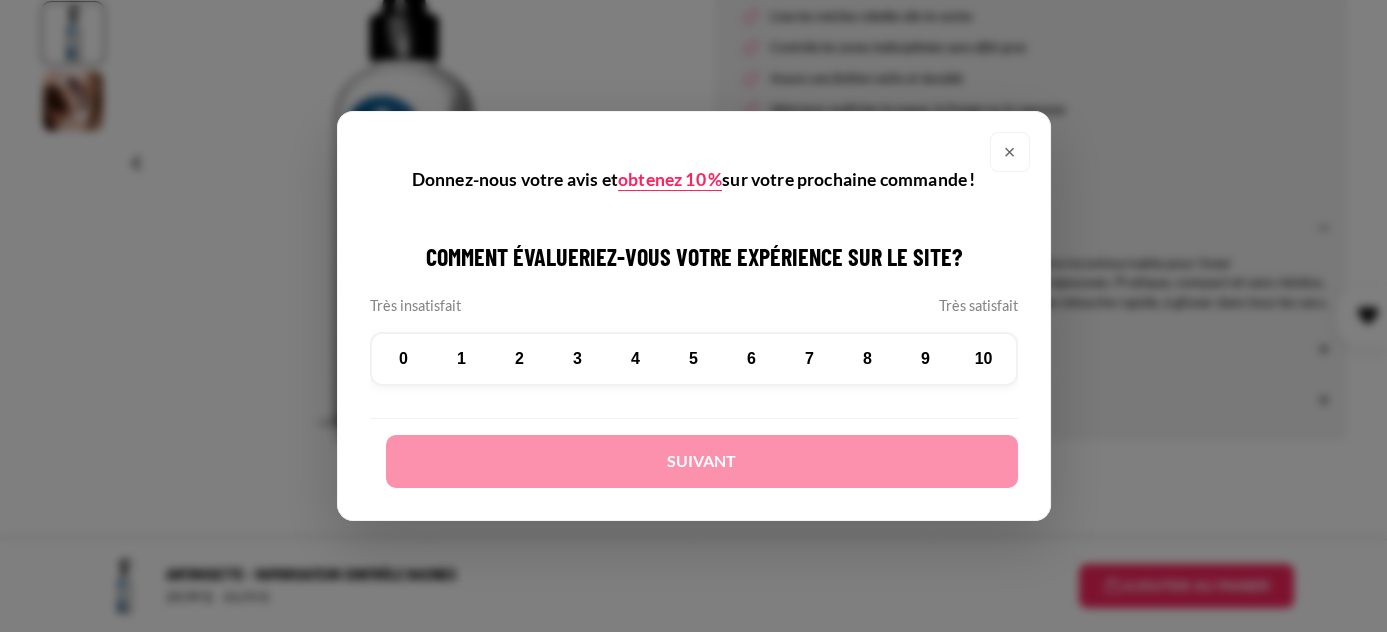 drag, startPoint x: 664, startPoint y: 155, endPoint x: 1012, endPoint y: 154, distance: 348.00143 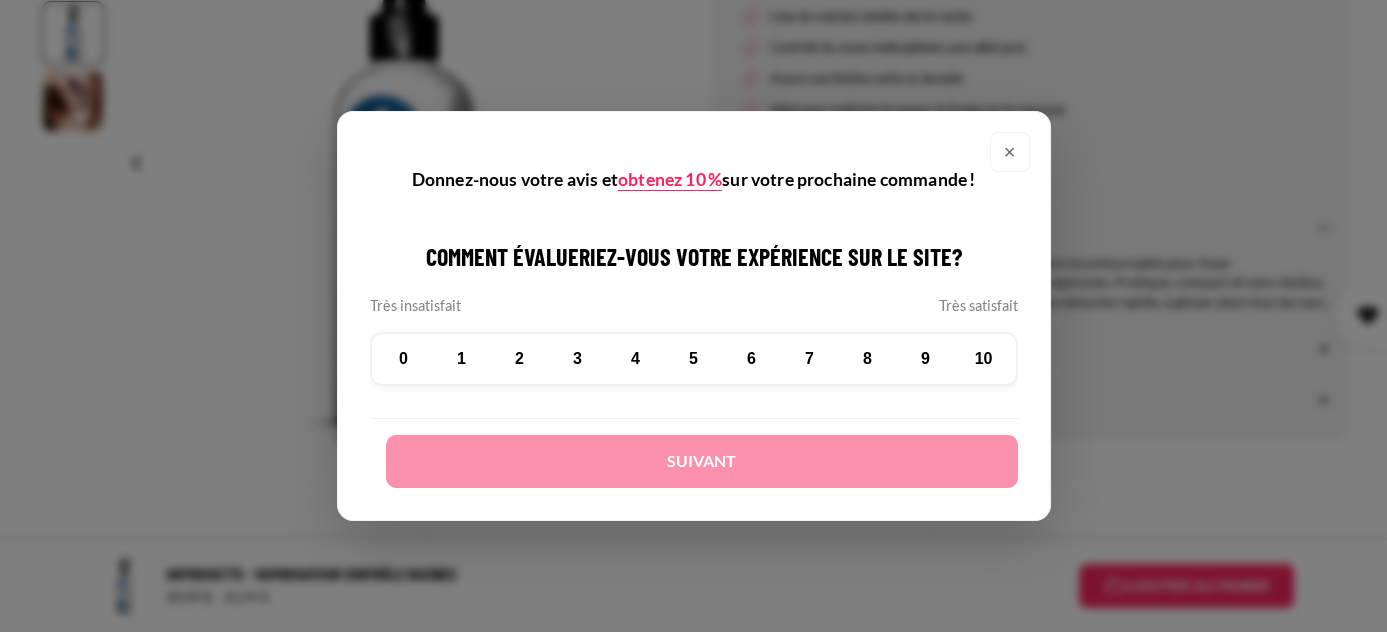 drag, startPoint x: 1012, startPoint y: 154, endPoint x: 997, endPoint y: 135, distance: 24.207438 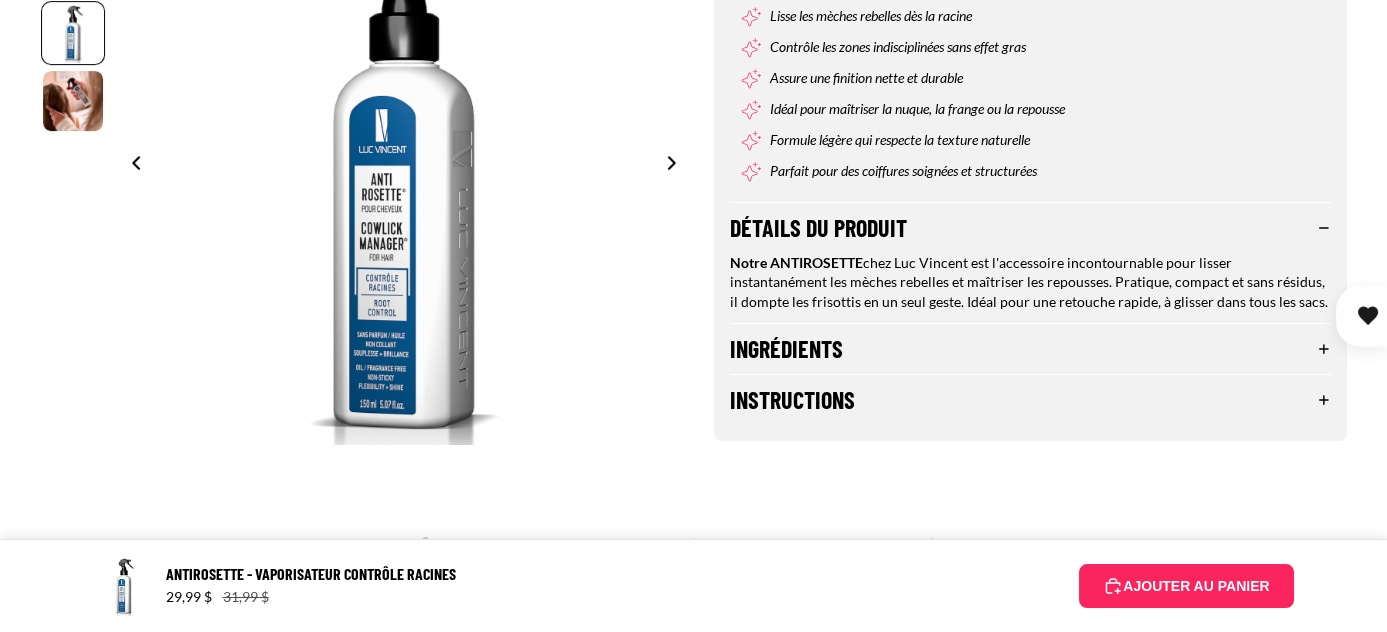 click on "Ingrédients" at bounding box center [1031, 349] 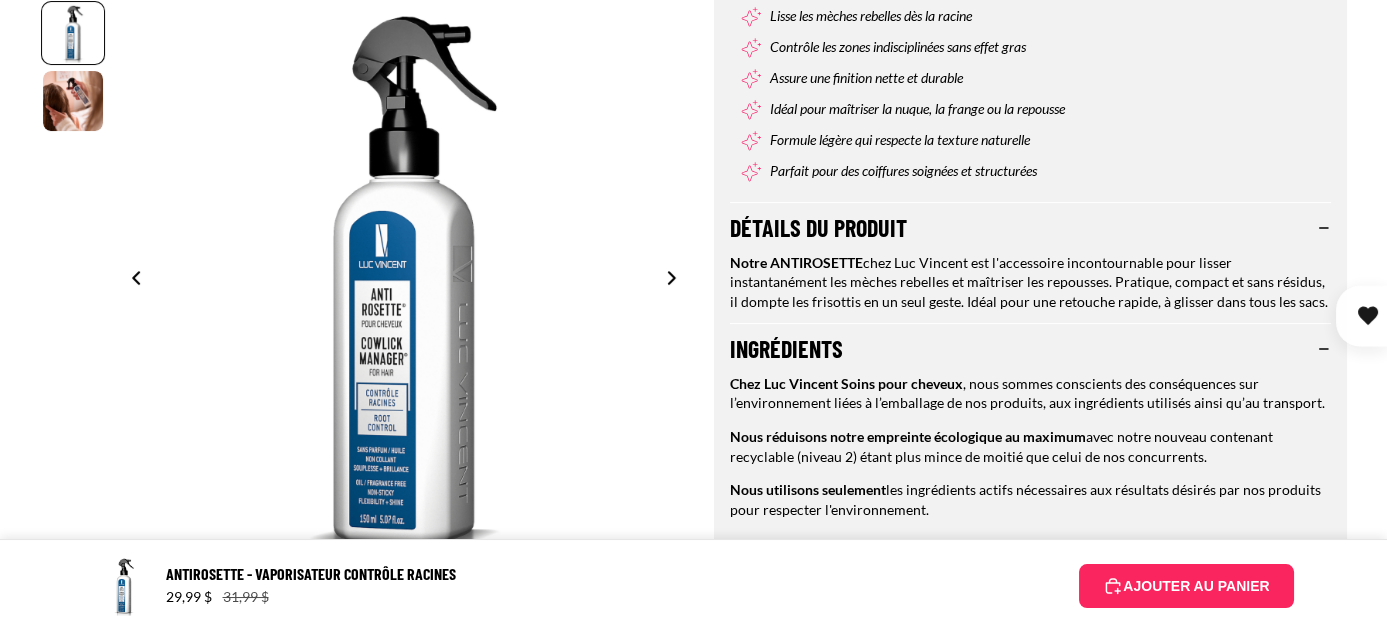 click on "Ingrédients" at bounding box center [1031, 349] 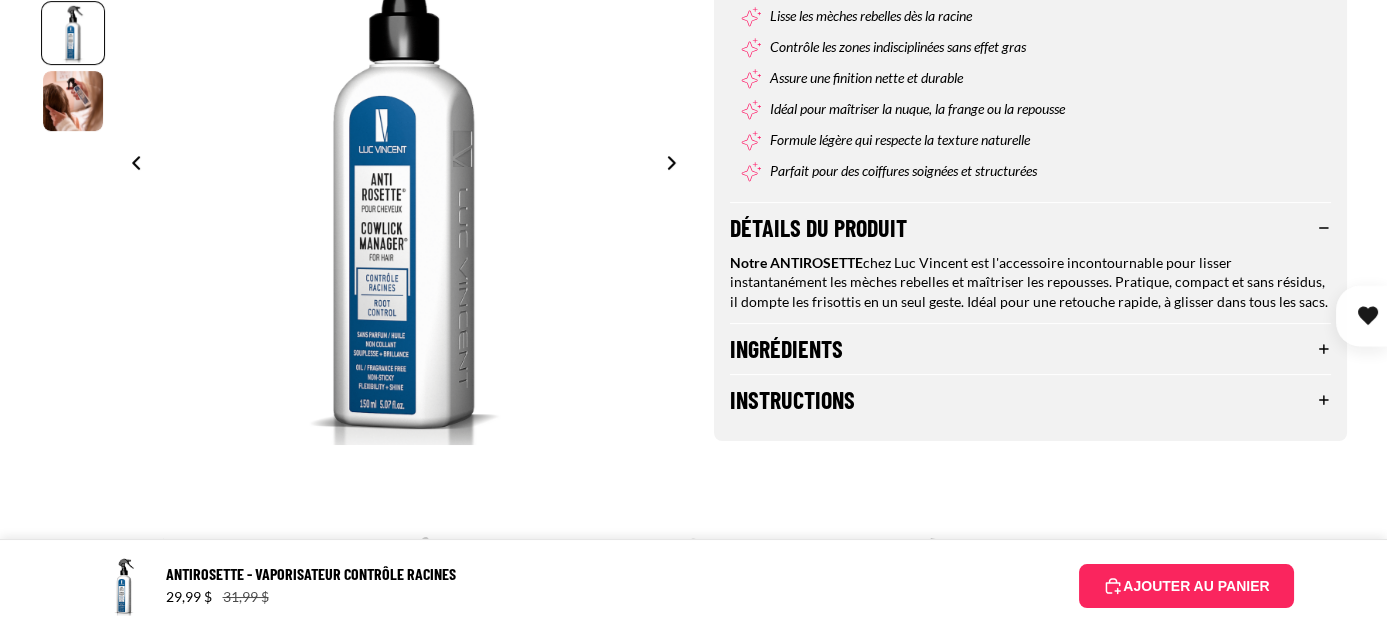 click on "Ingrédients" at bounding box center (1031, 349) 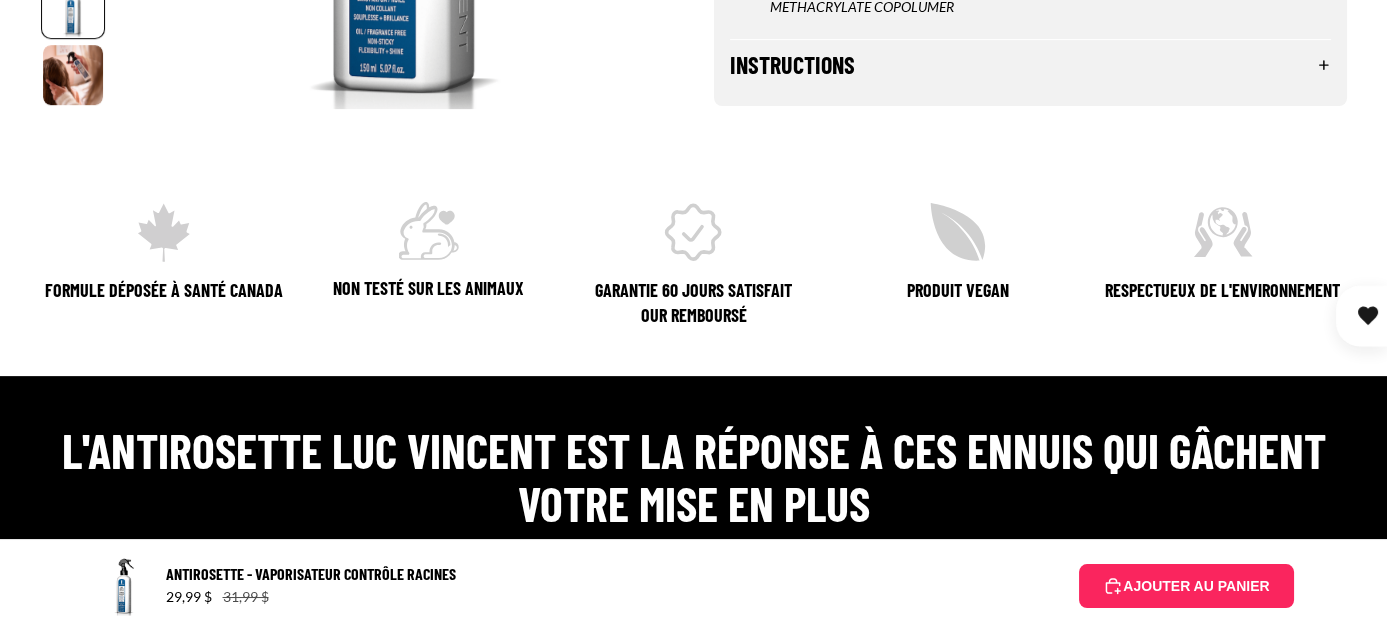 scroll, scrollTop: 1542, scrollLeft: 0, axis: vertical 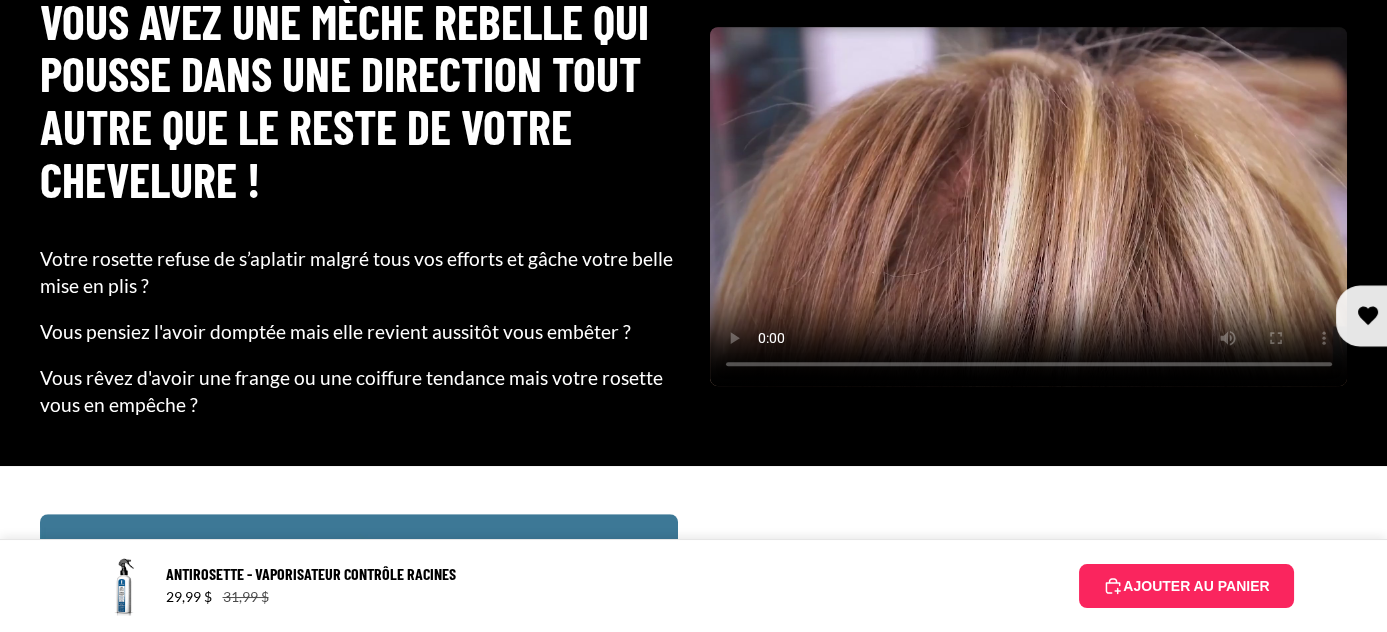 type 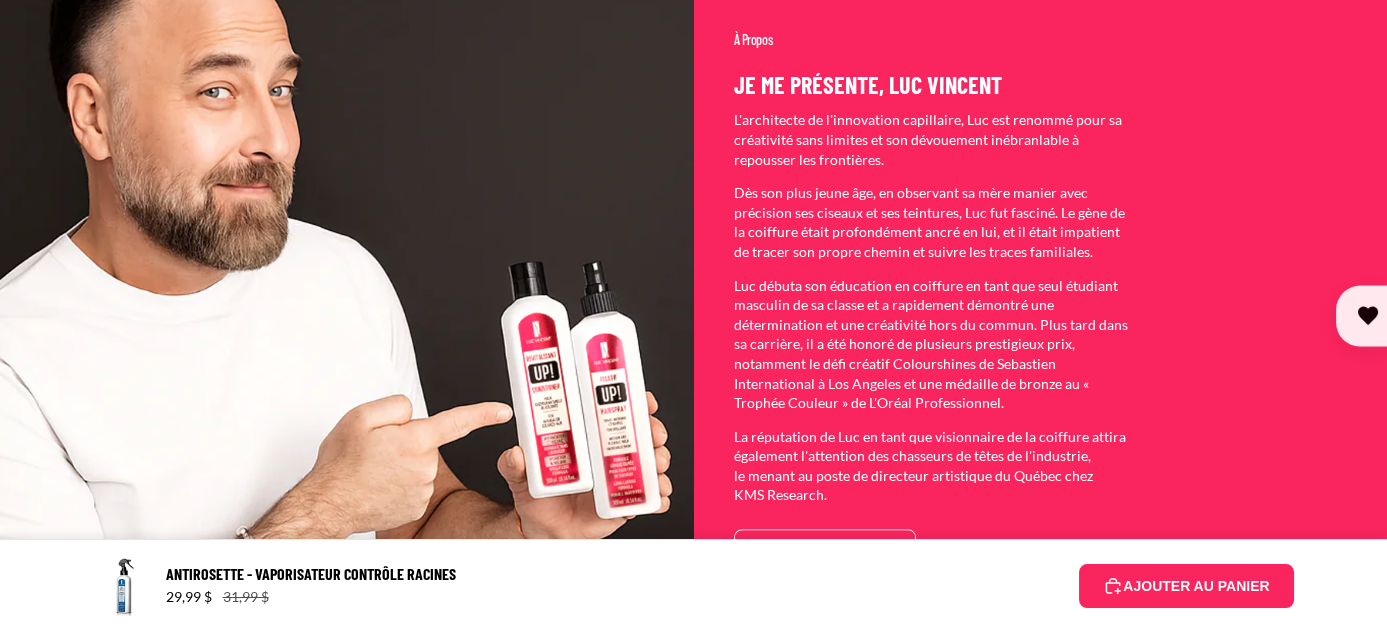 scroll, scrollTop: 3970, scrollLeft: 0, axis: vertical 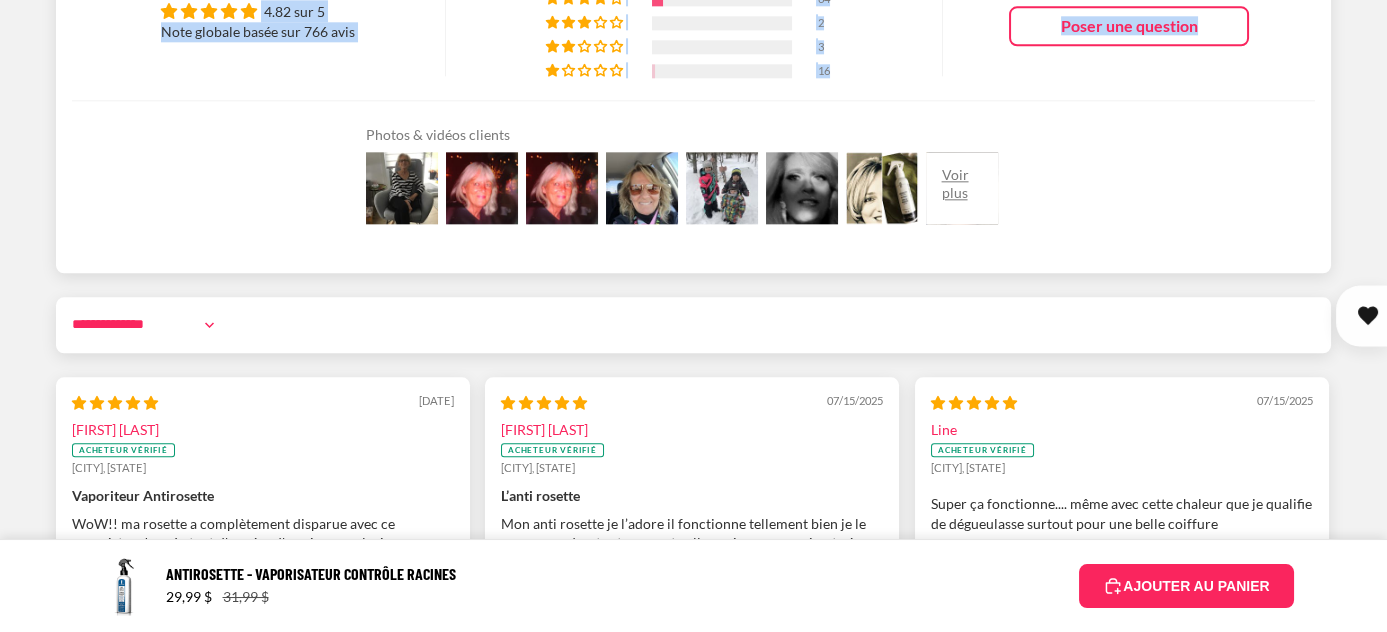 drag, startPoint x: 1386, startPoint y: 420, endPoint x: 1384, endPoint y: 468, distance: 48.04165 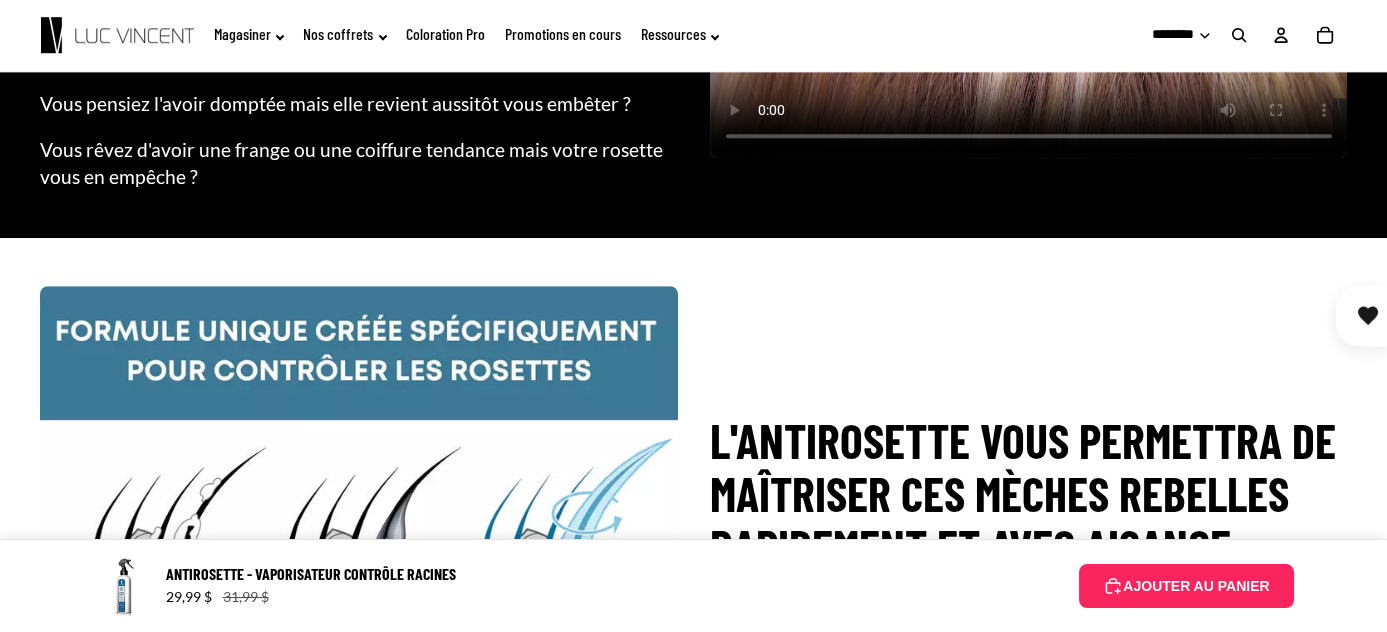 scroll, scrollTop: 2224, scrollLeft: 0, axis: vertical 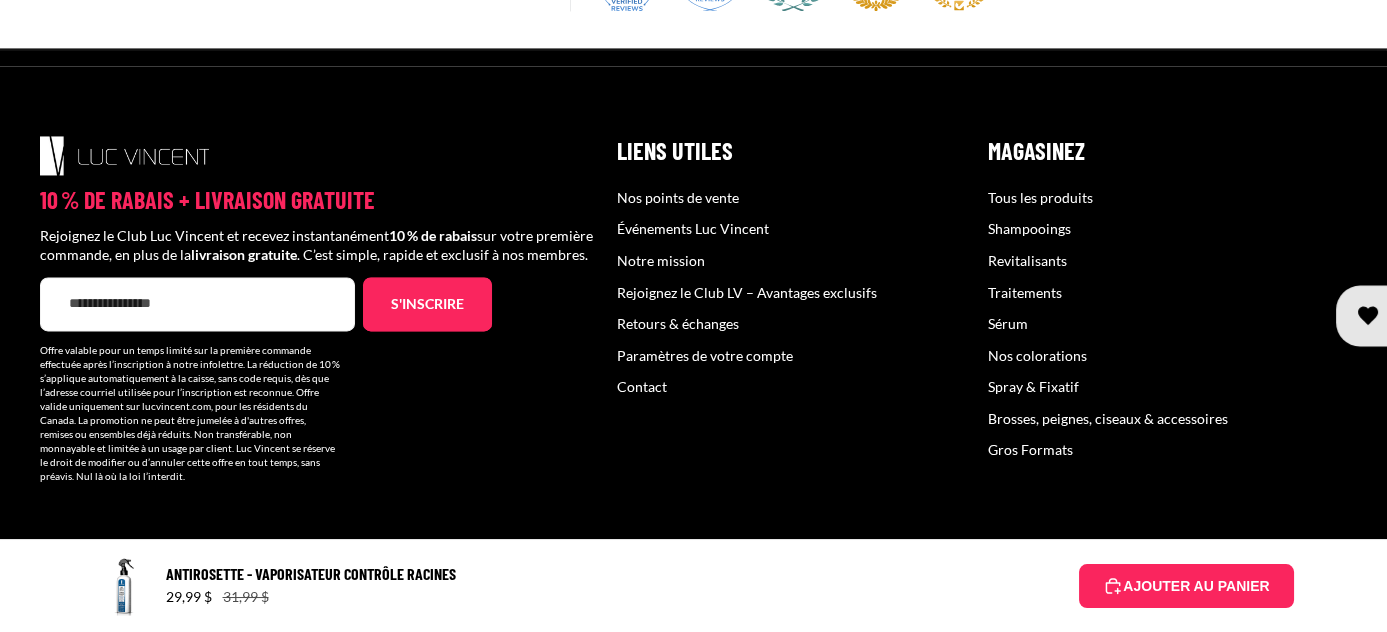 click on "Tous les produits" at bounding box center [1040, 197] 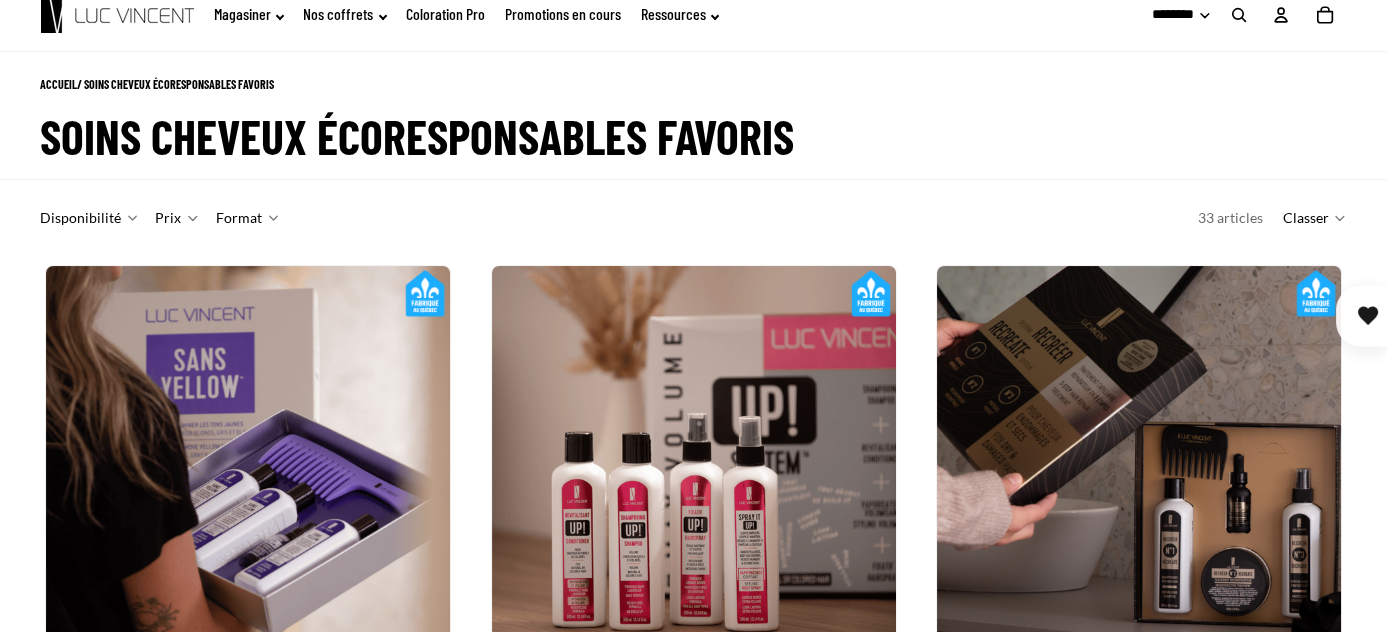 scroll, scrollTop: 71, scrollLeft: 0, axis: vertical 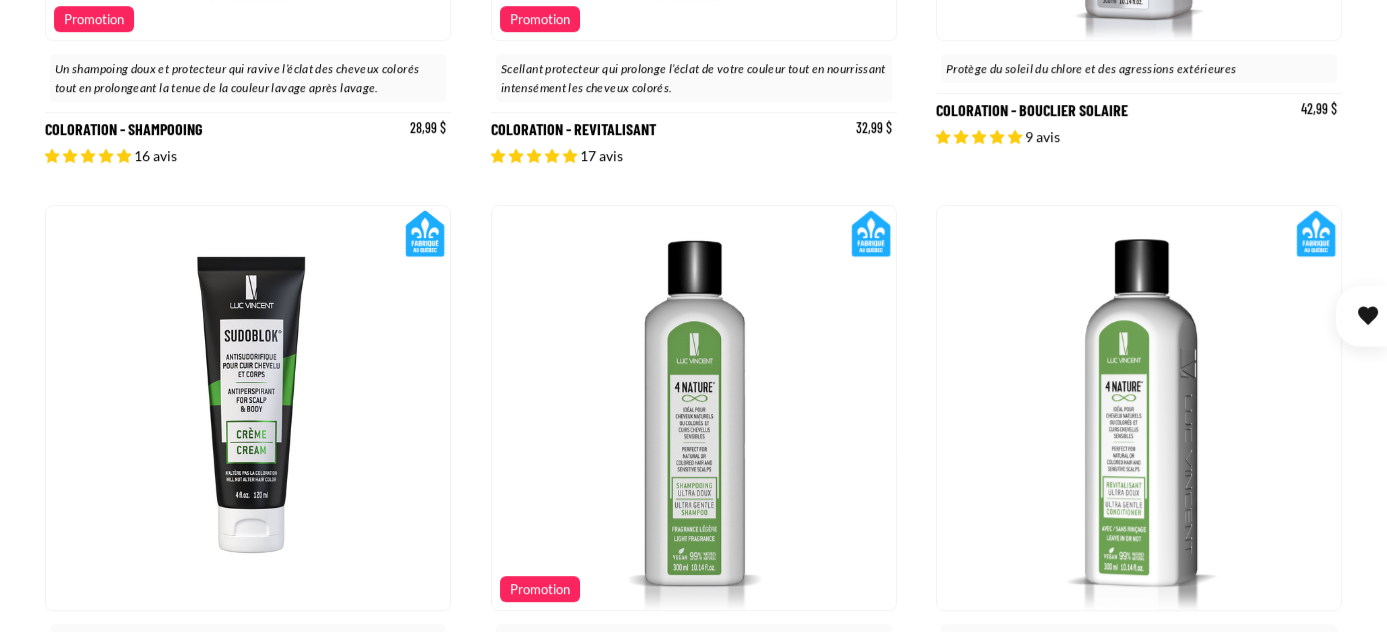 click on "Coloration - Bouclier Solaire" at bounding box center [1139, -100] 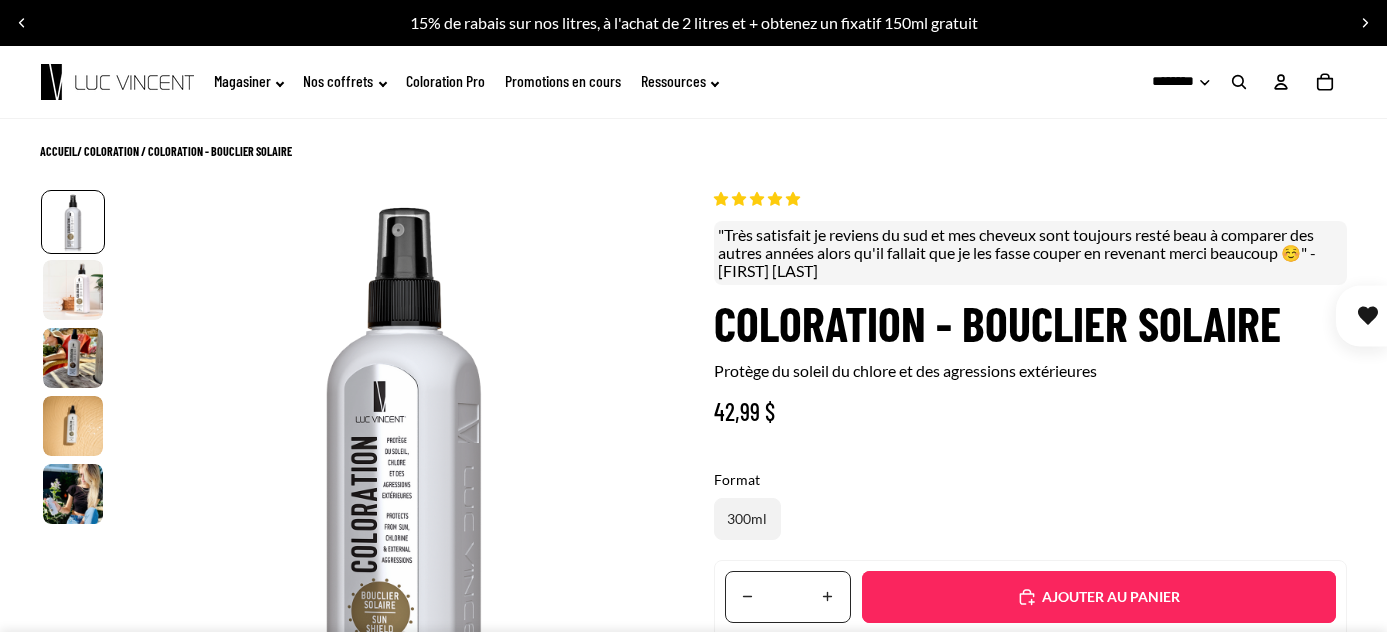 scroll, scrollTop: 0, scrollLeft: 0, axis: both 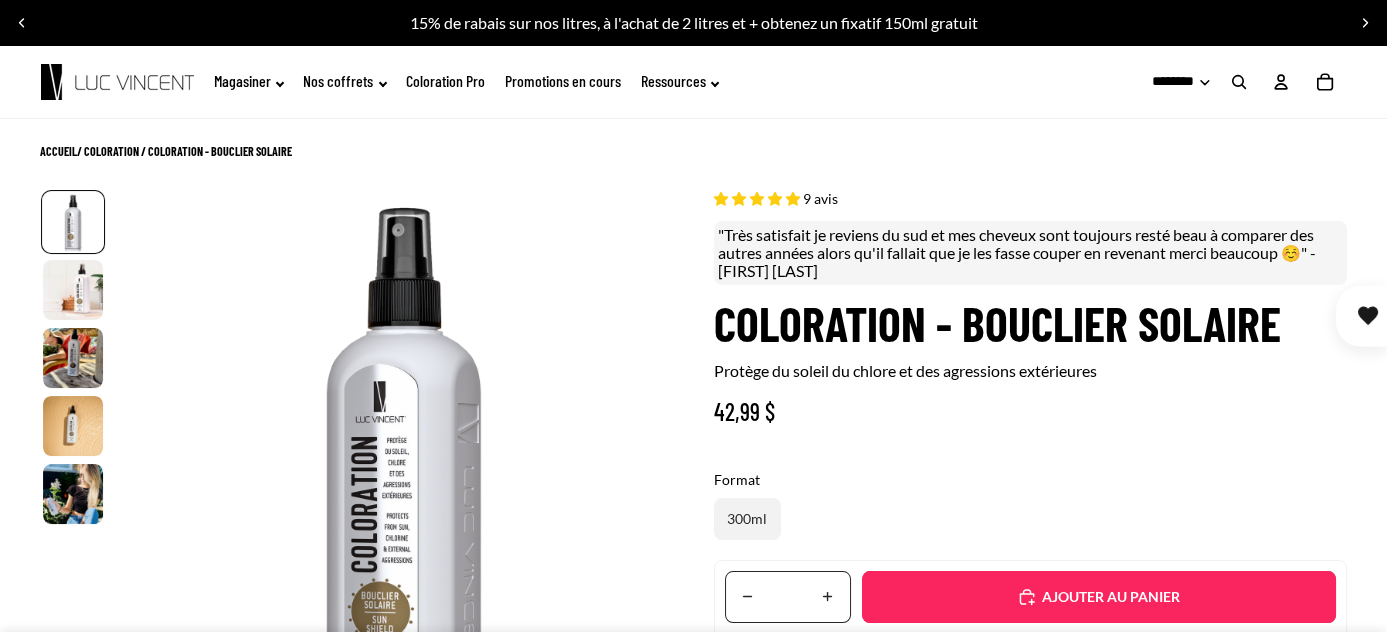 select on "**********" 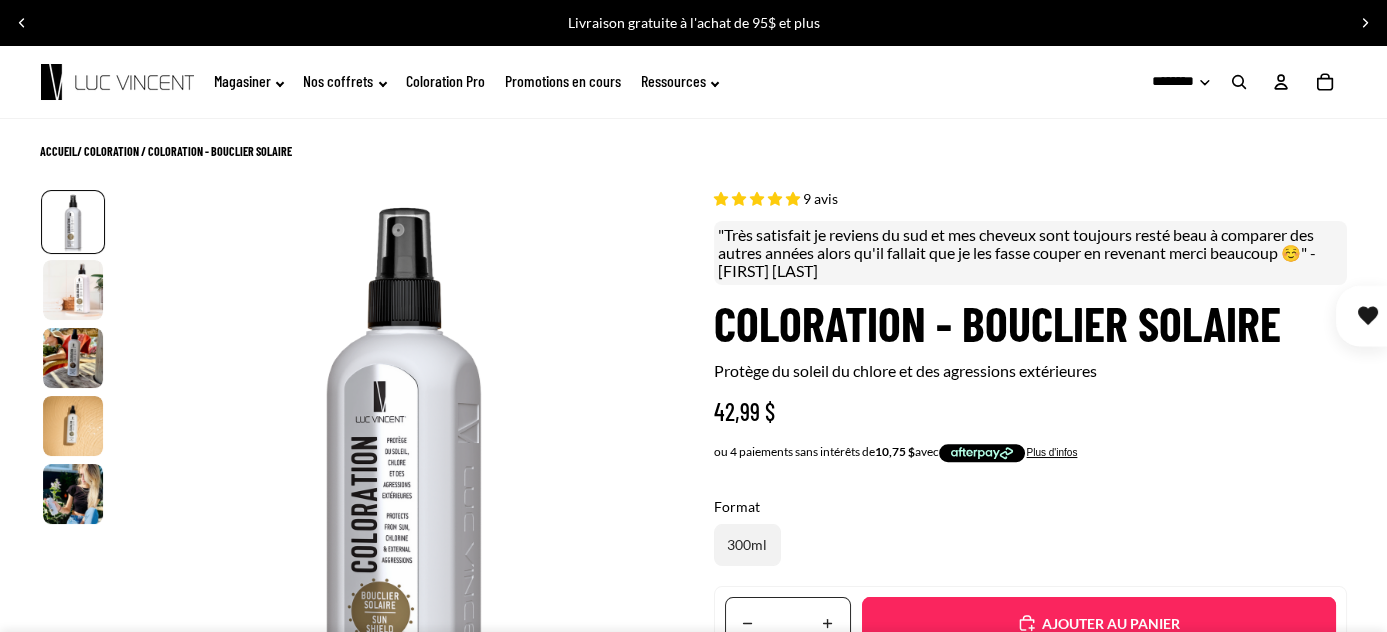 click 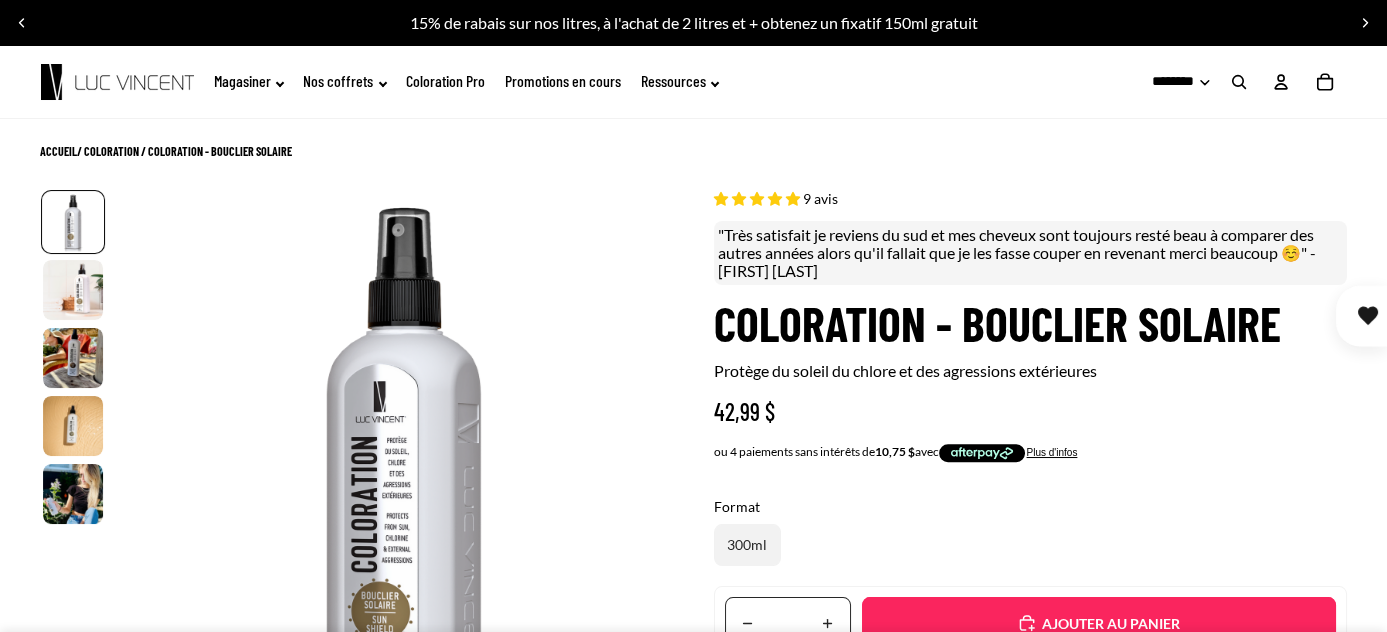 click 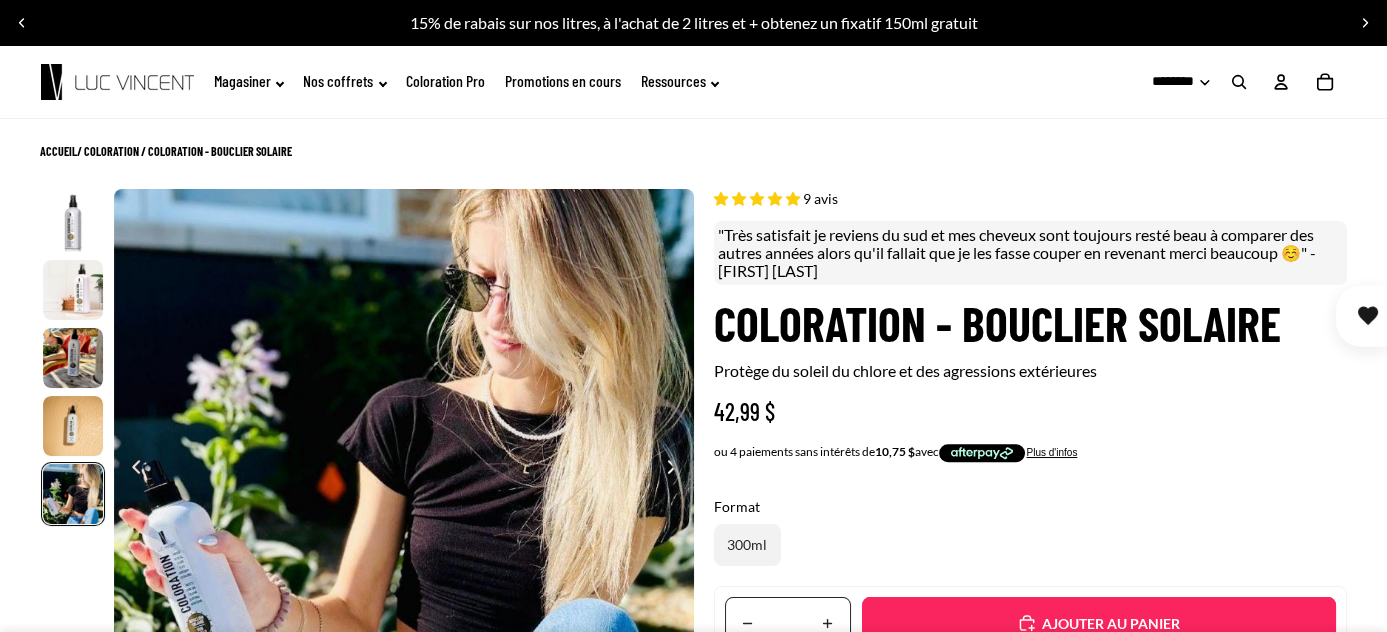 scroll, scrollTop: 0, scrollLeft: 2320, axis: horizontal 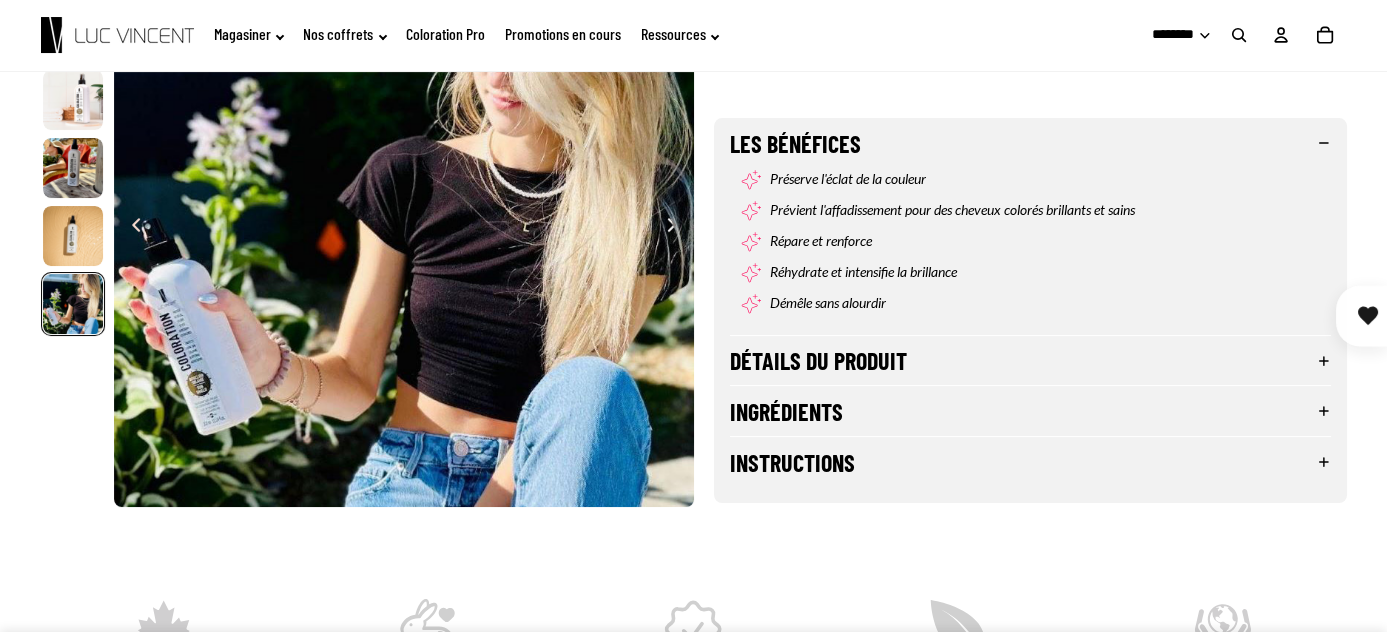 click on "Détails du produit" at bounding box center (1031, 361) 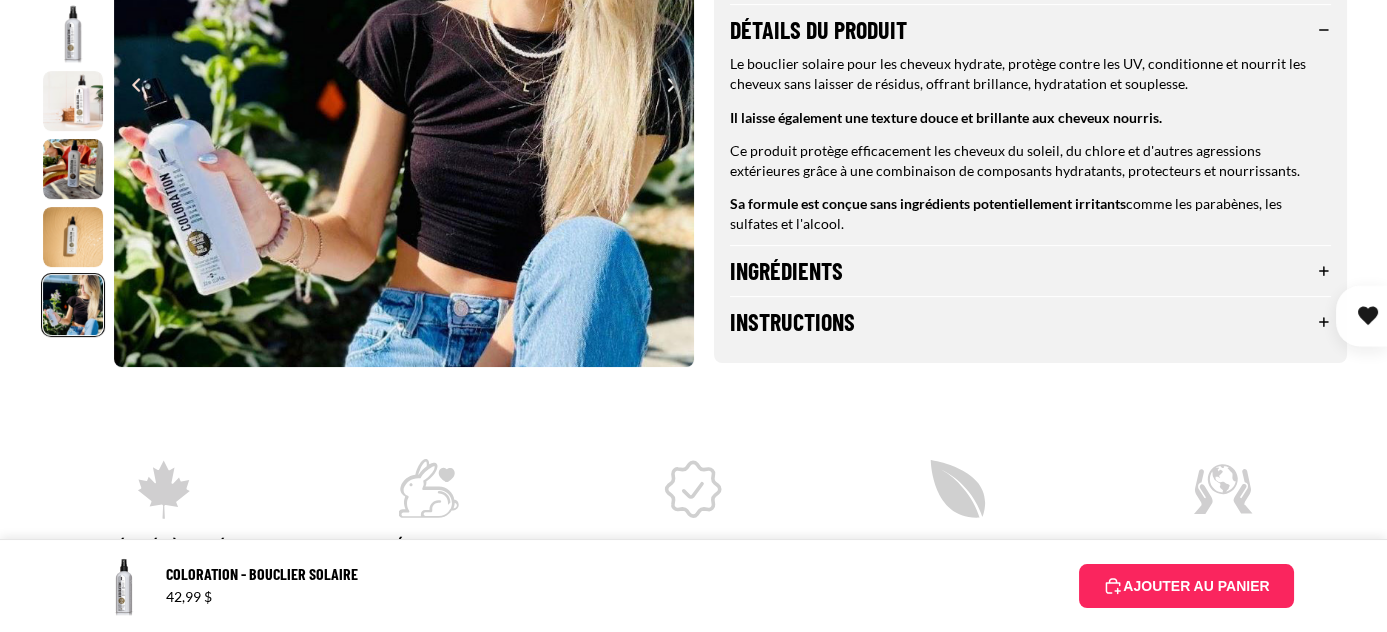 scroll, scrollTop: 1039, scrollLeft: 0, axis: vertical 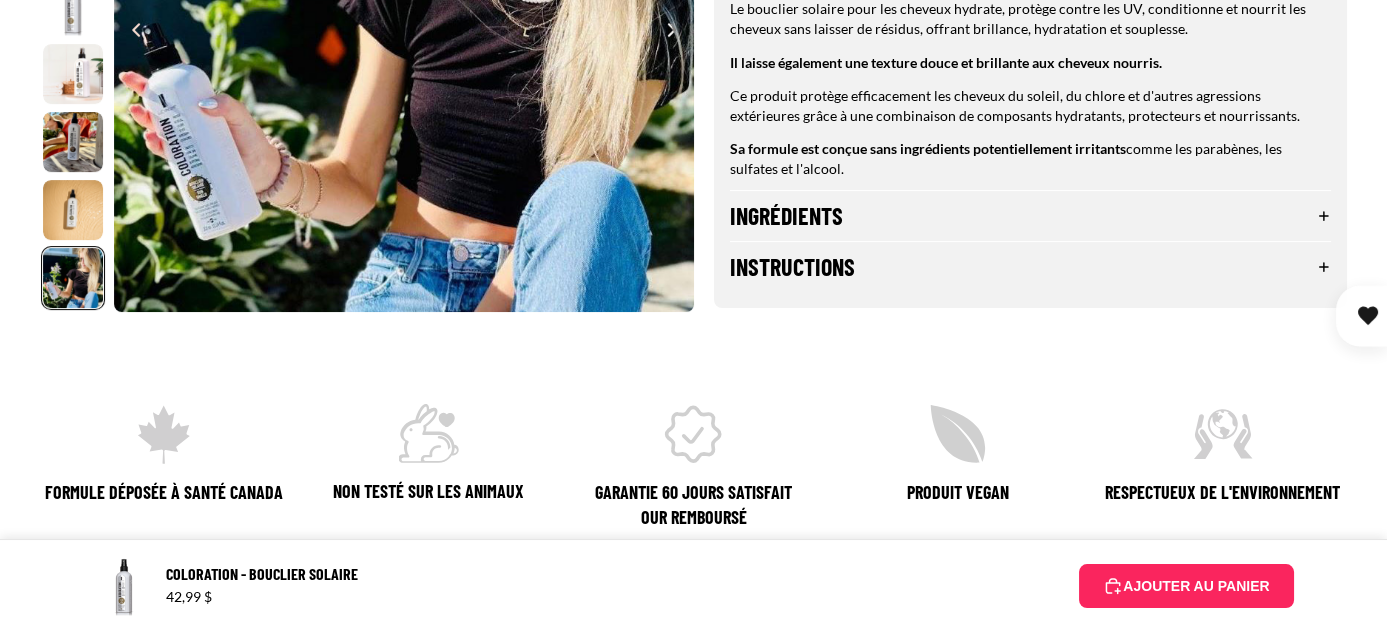 click on "Ingrédients" at bounding box center (1031, 216) 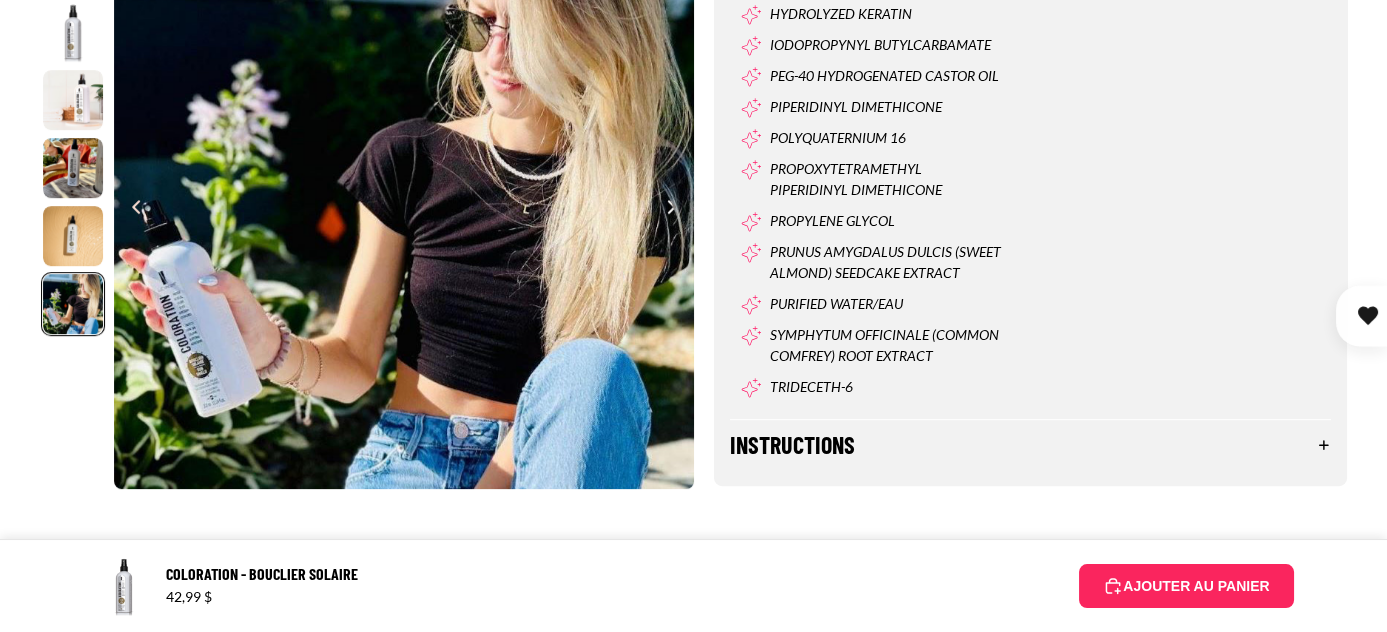 scroll, scrollTop: 1920, scrollLeft: 0, axis: vertical 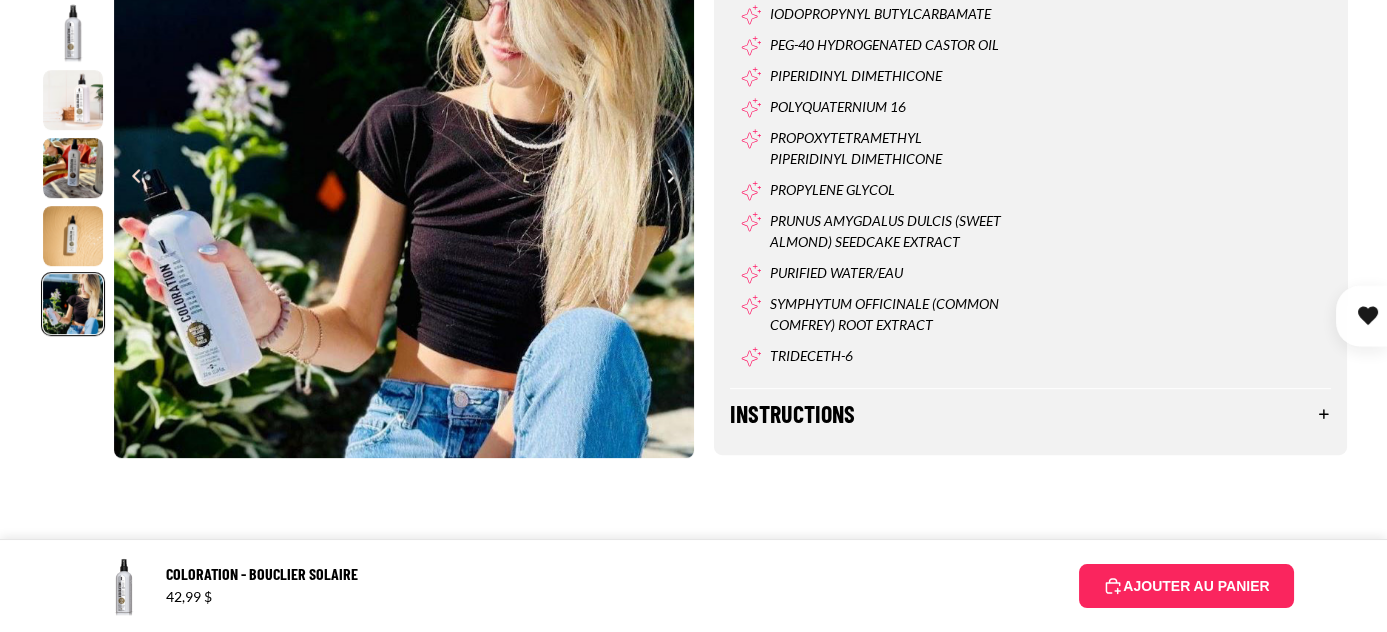click on "Instructions" at bounding box center (1031, 414) 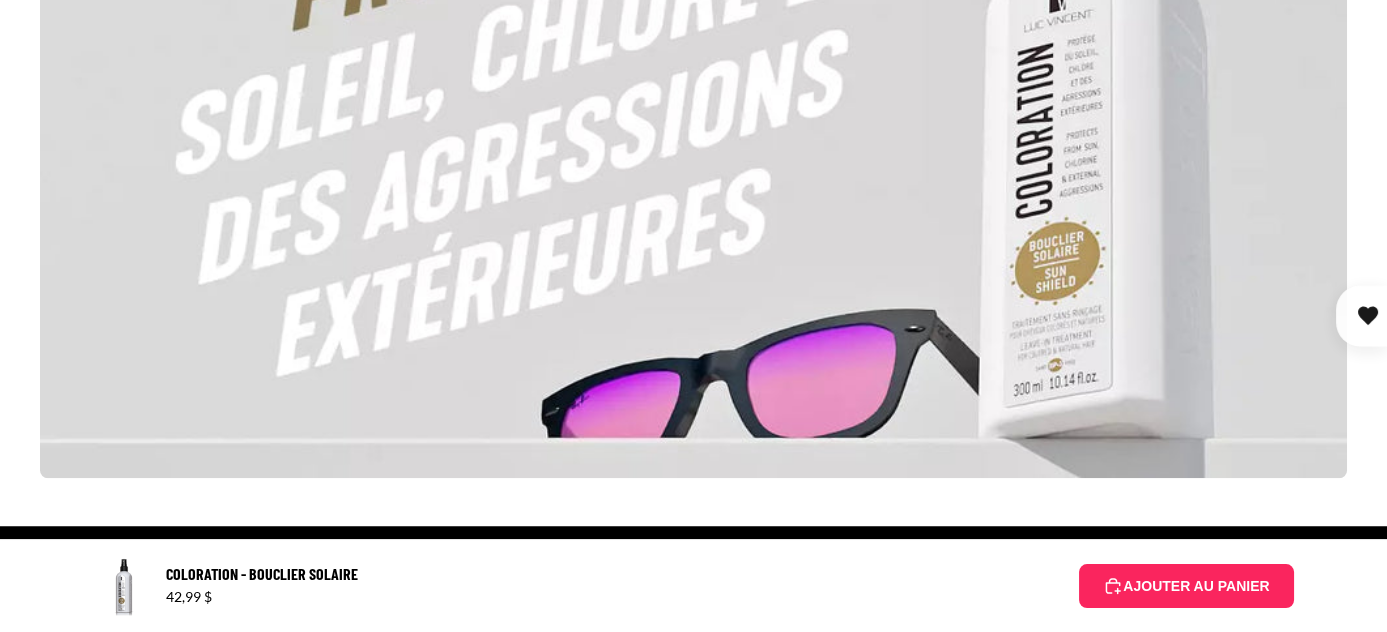 scroll, scrollTop: 3302, scrollLeft: 0, axis: vertical 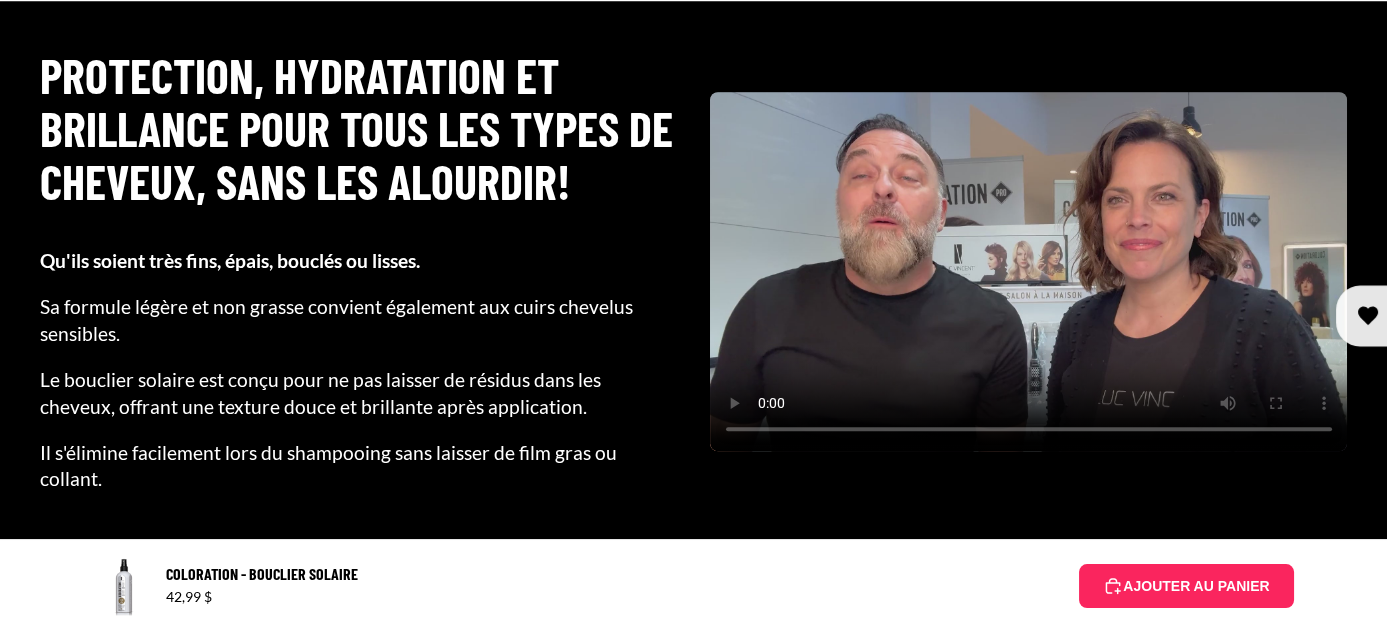 type 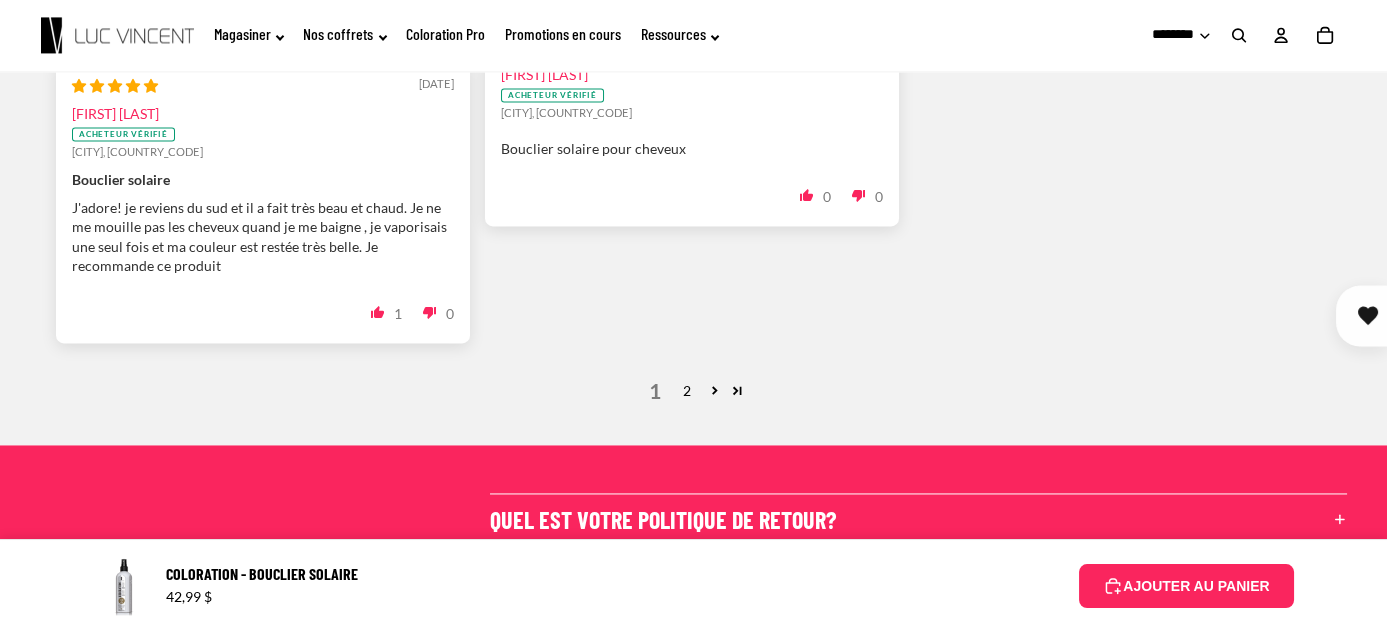 scroll, scrollTop: 6346, scrollLeft: 0, axis: vertical 